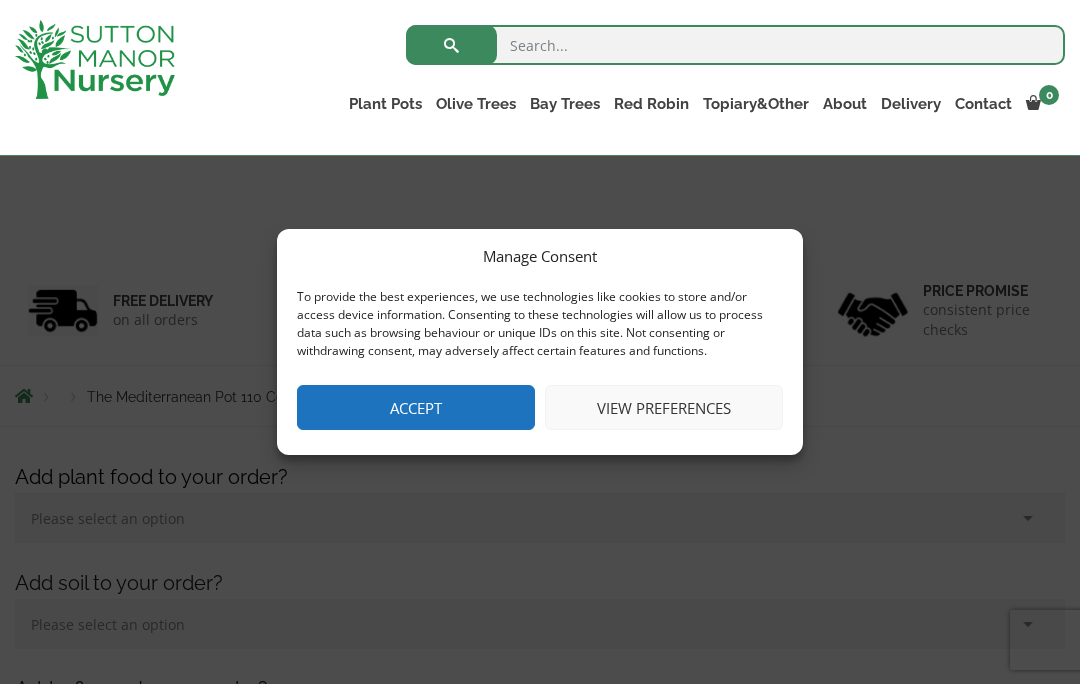 scroll, scrollTop: 199, scrollLeft: 0, axis: vertical 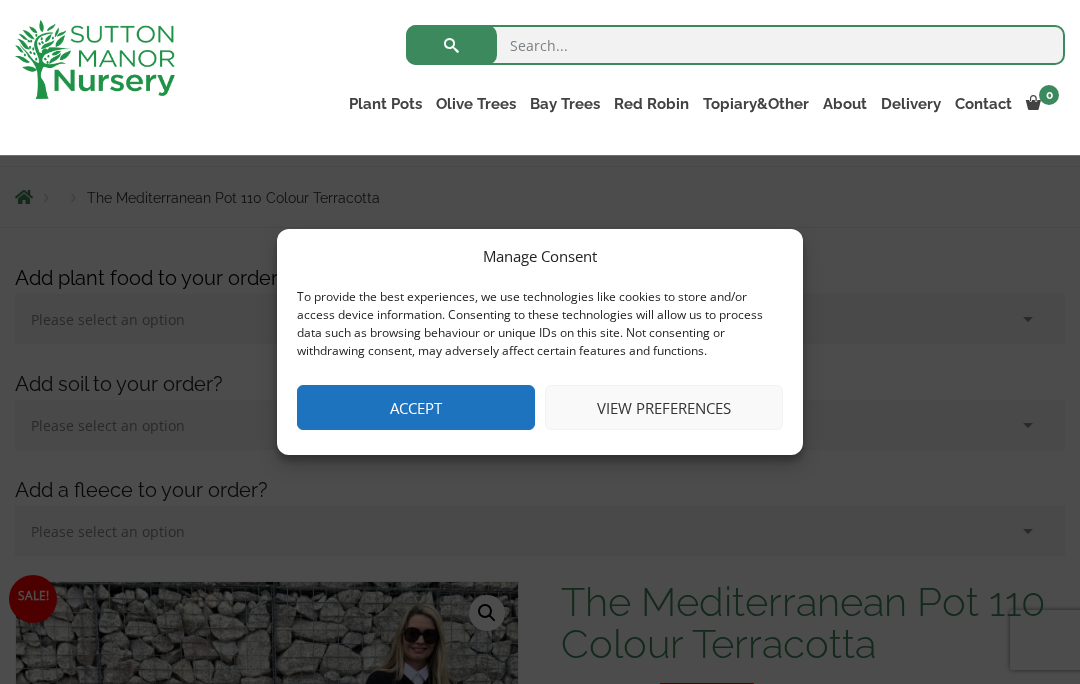click on "Accept" at bounding box center (416, 407) 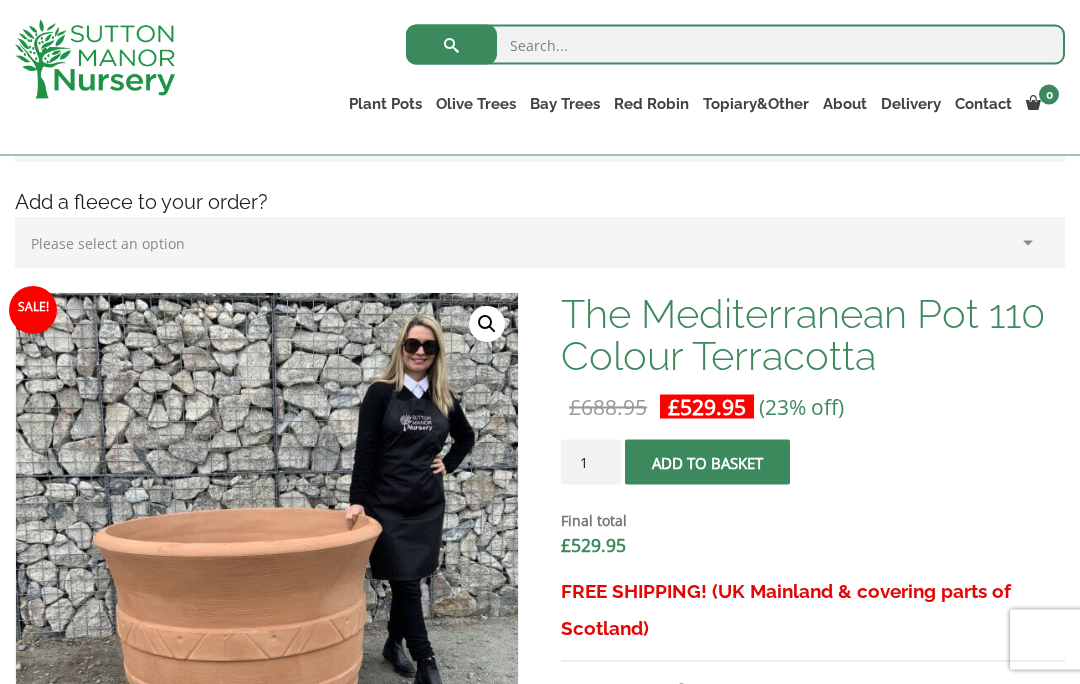 scroll, scrollTop: 488, scrollLeft: 0, axis: vertical 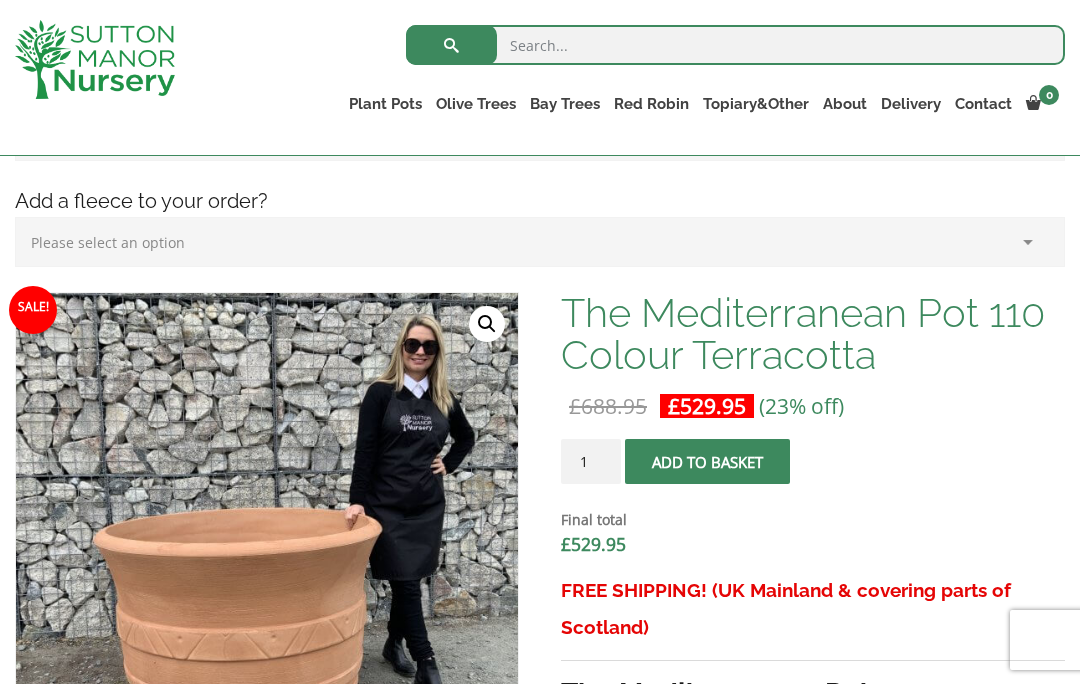 click on "Olive Trees" at bounding box center (476, 104) 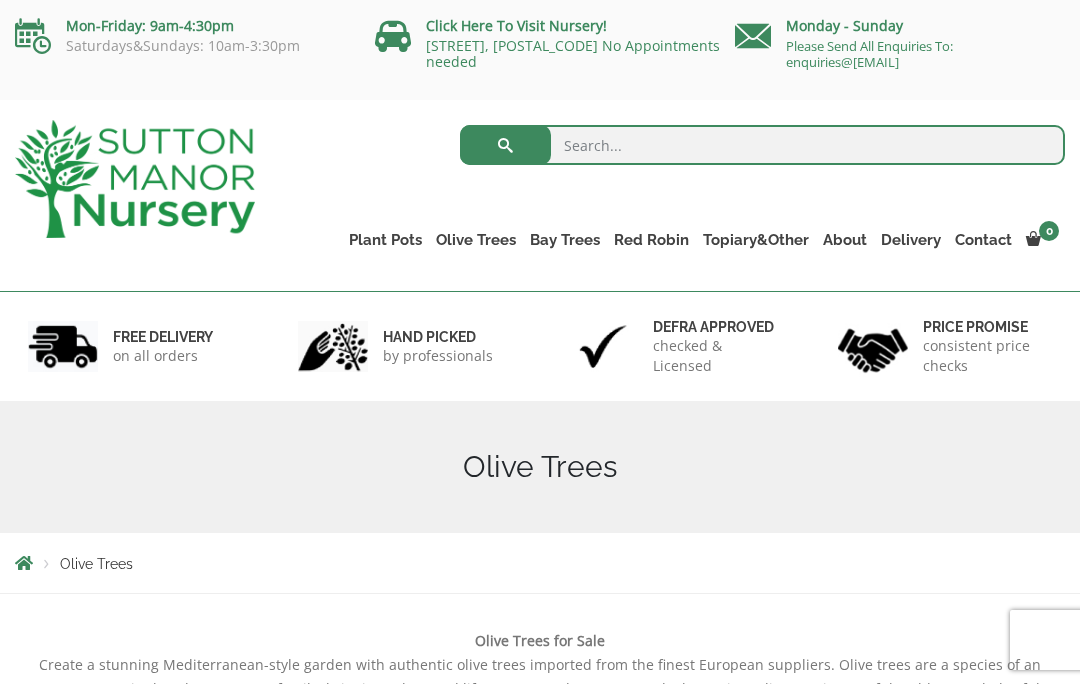 scroll, scrollTop: 0, scrollLeft: 0, axis: both 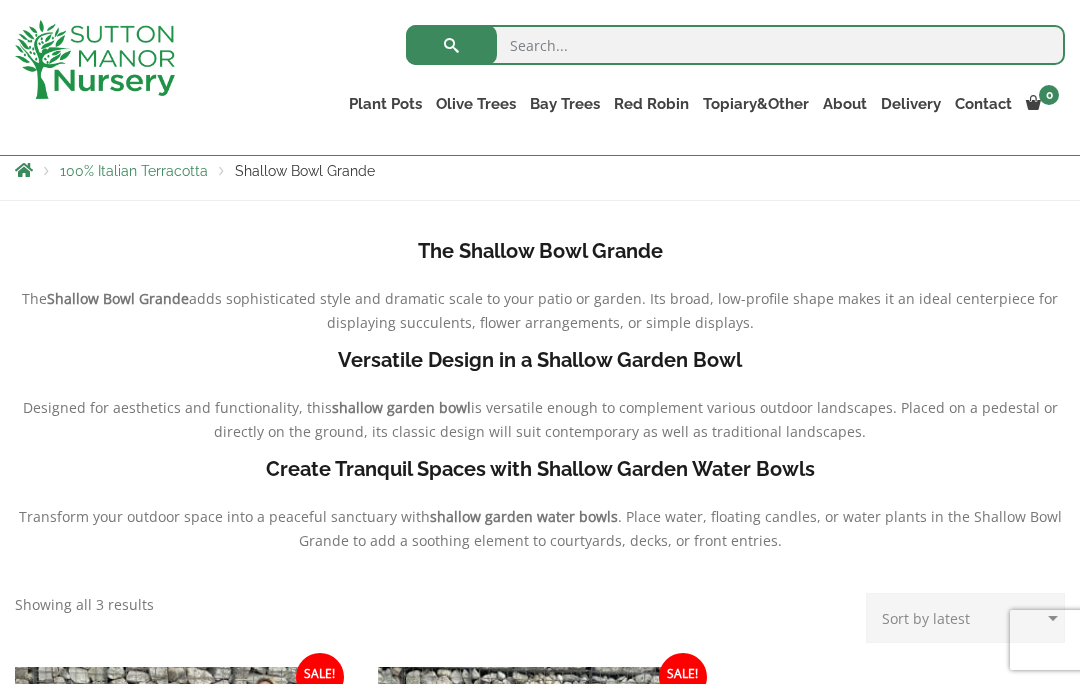 click on "100% Italian Terracotta" at bounding box center [134, 171] 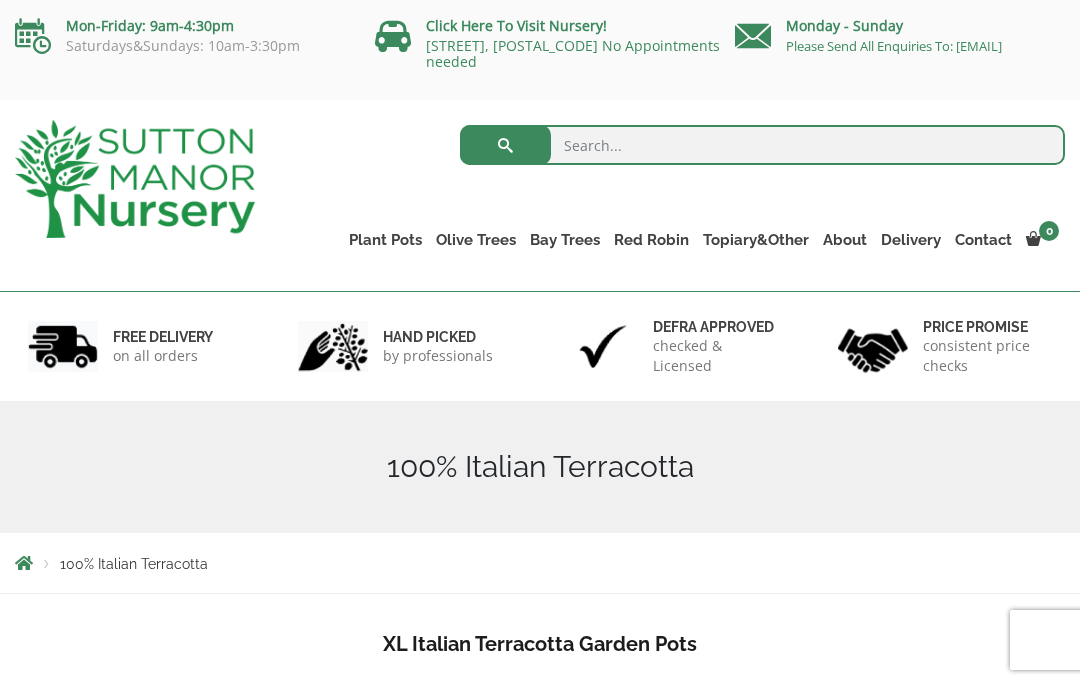 scroll, scrollTop: 0, scrollLeft: 0, axis: both 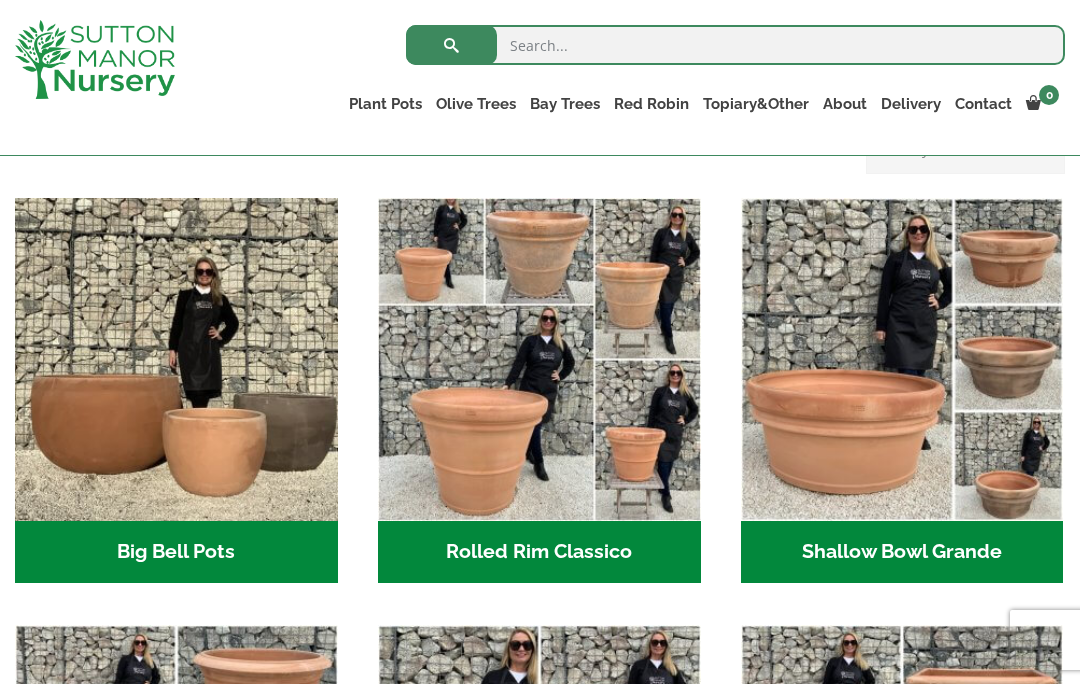 click at bounding box center (539, 359) 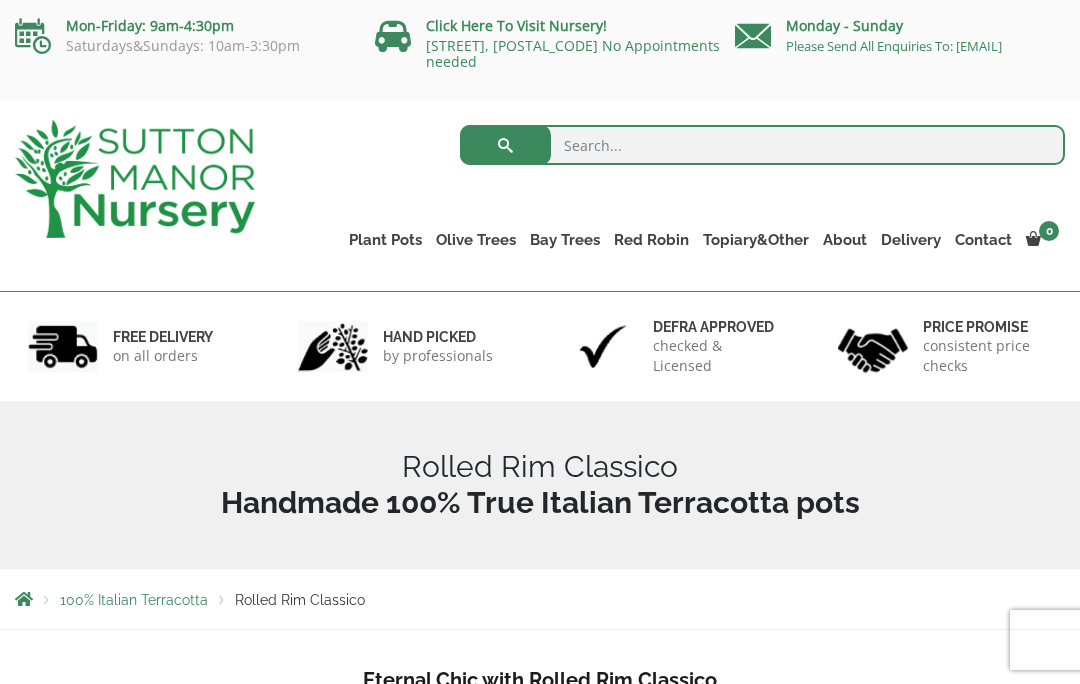 scroll, scrollTop: 0, scrollLeft: 0, axis: both 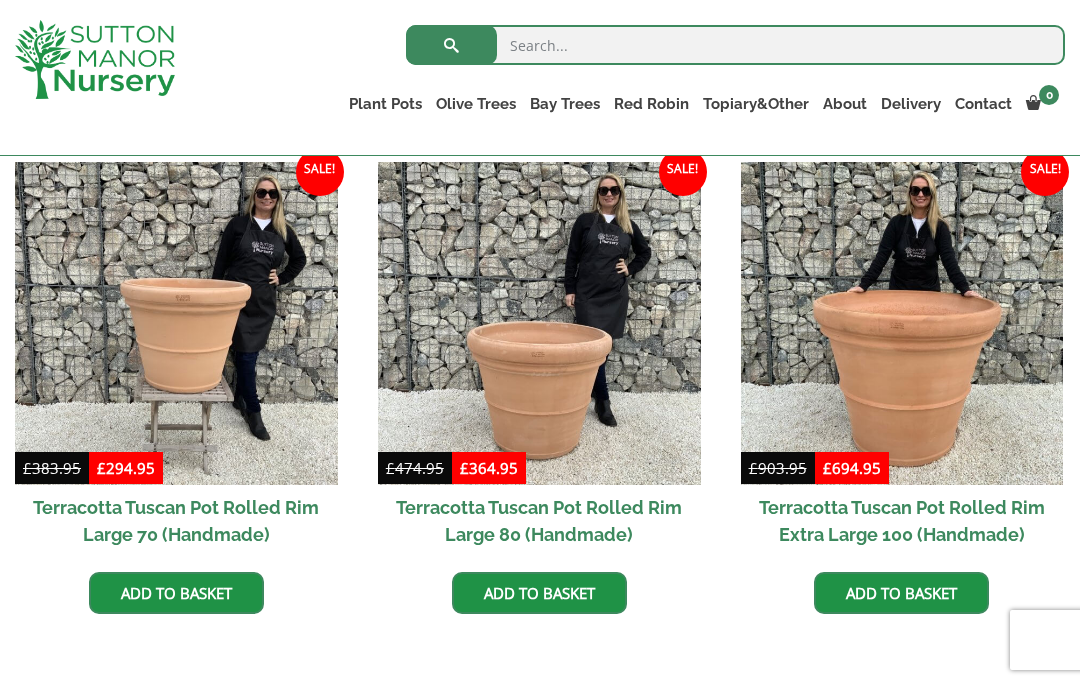 click at bounding box center (902, 323) 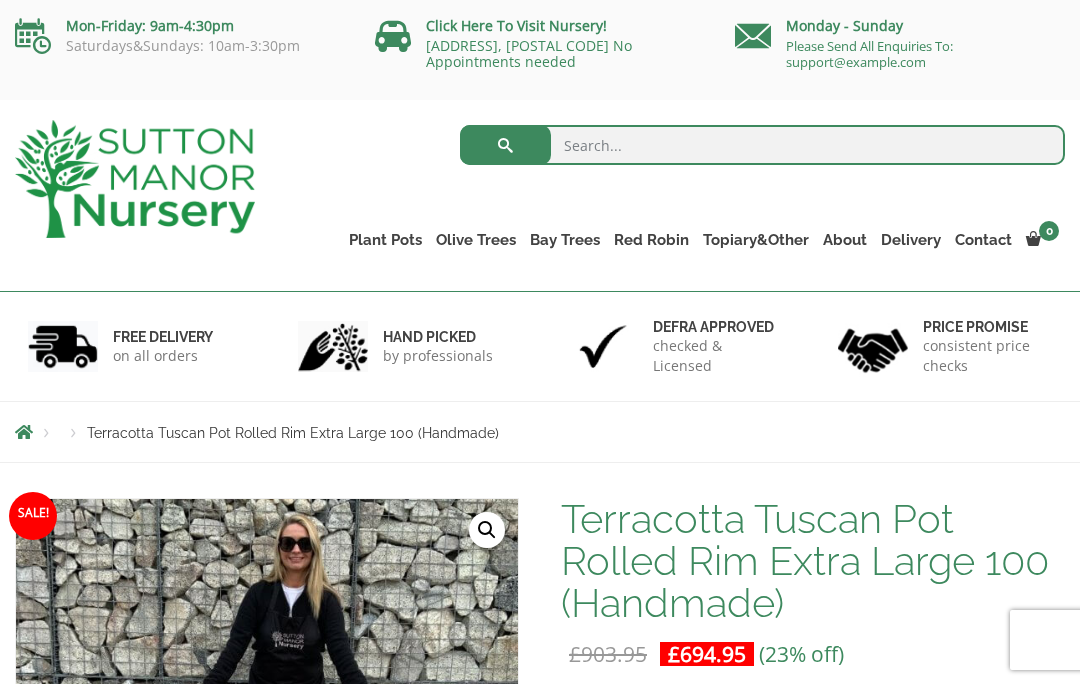 scroll, scrollTop: 0, scrollLeft: 0, axis: both 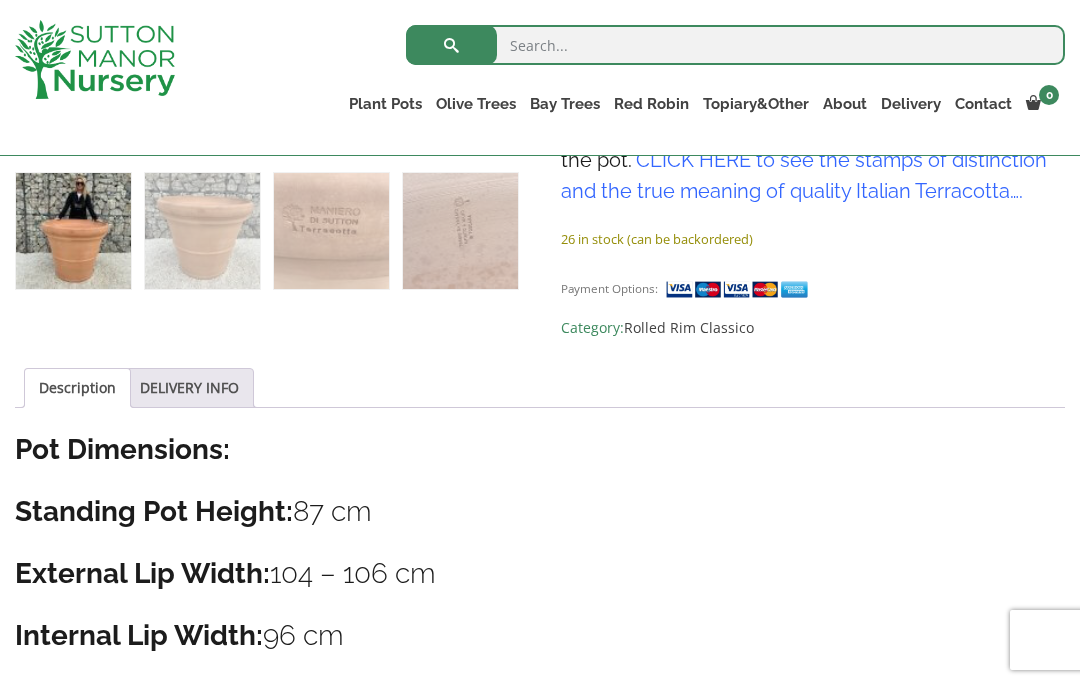 click on "DELIVERY INFO" at bounding box center (189, 388) 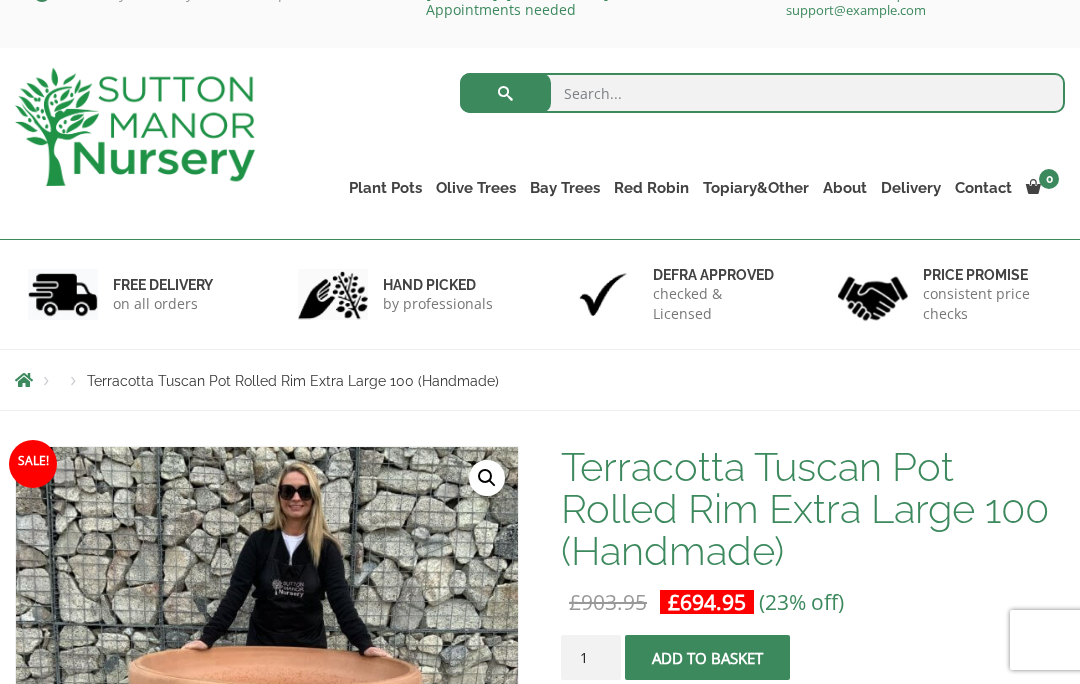 scroll, scrollTop: 48, scrollLeft: 0, axis: vertical 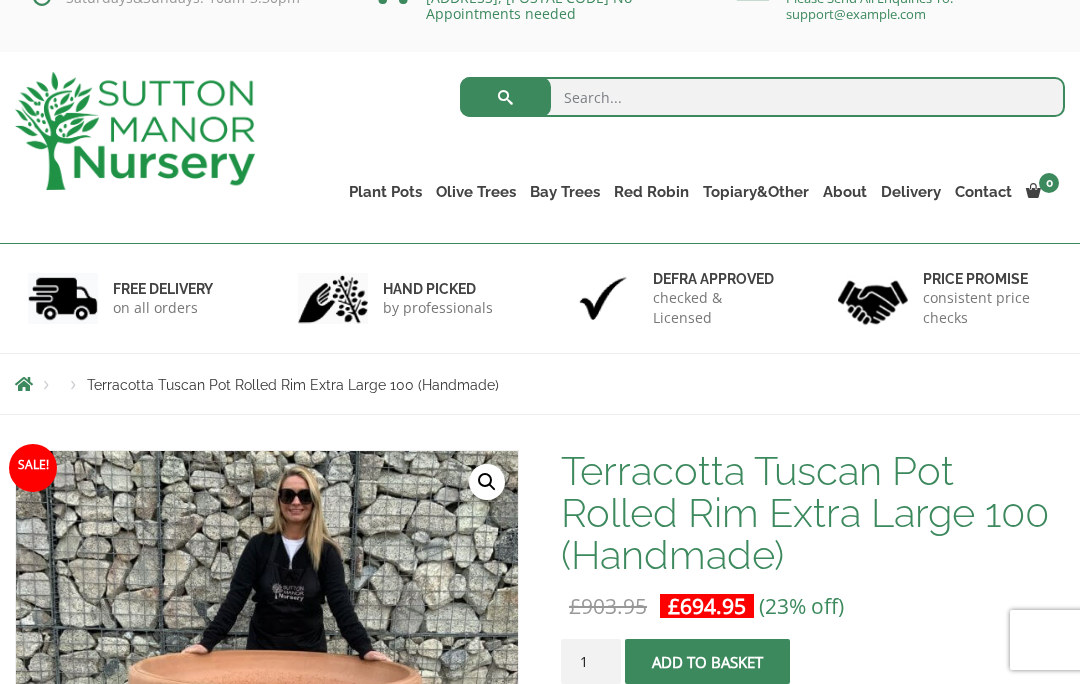 click on "Cylinders Traditionals" at bounding box center (0, 0) 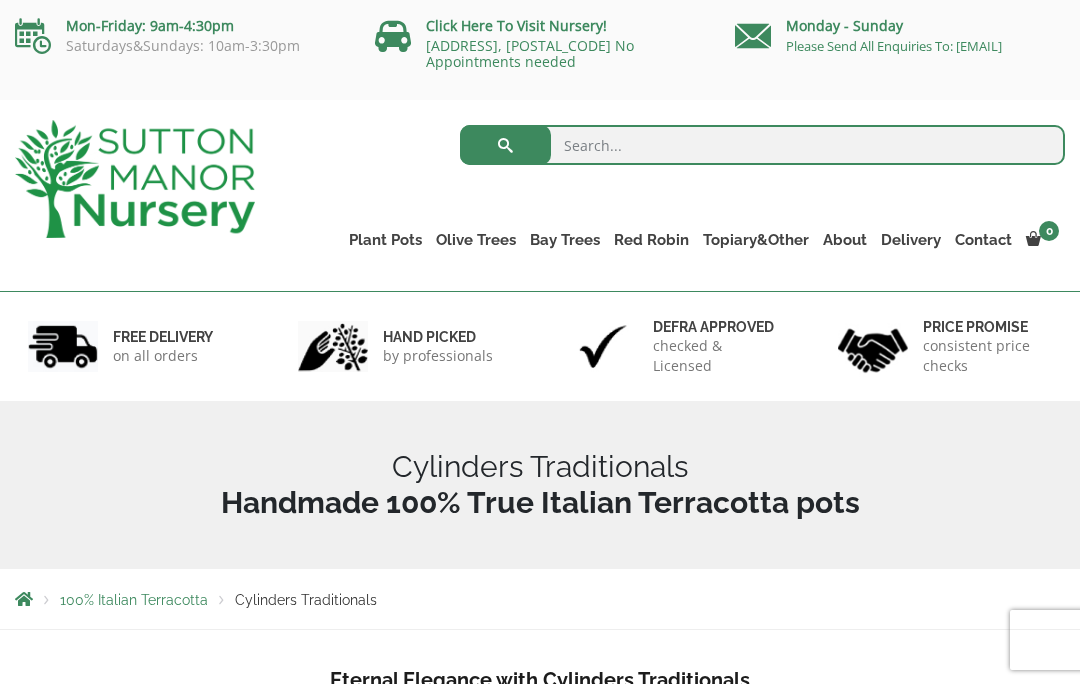 scroll, scrollTop: 0, scrollLeft: 0, axis: both 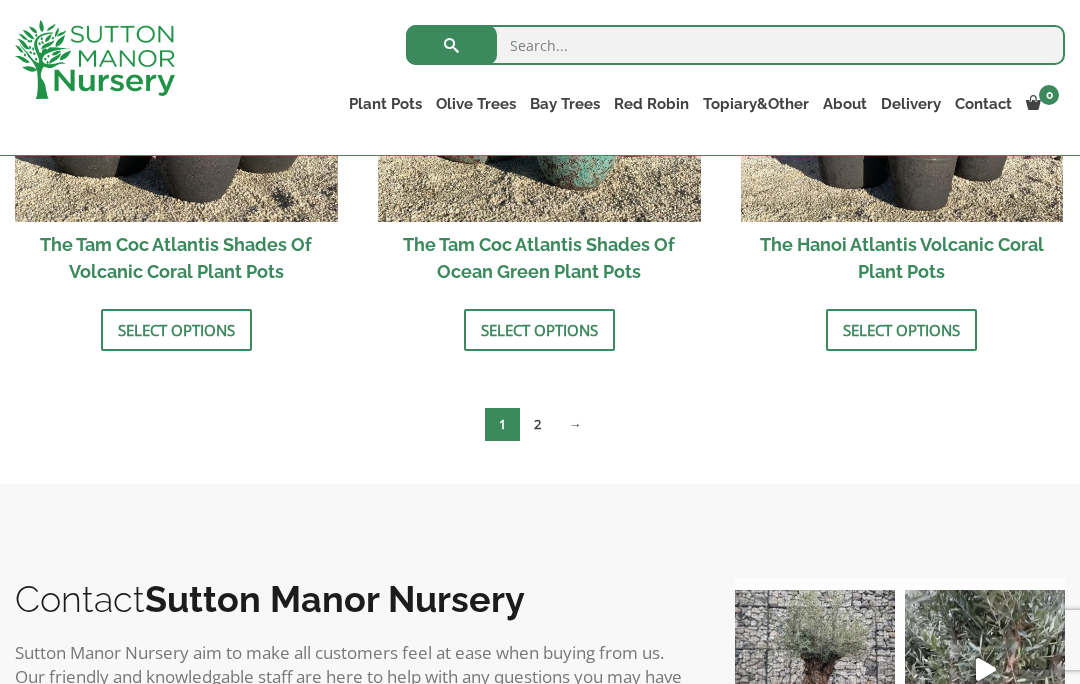 click on "2" at bounding box center (537, 424) 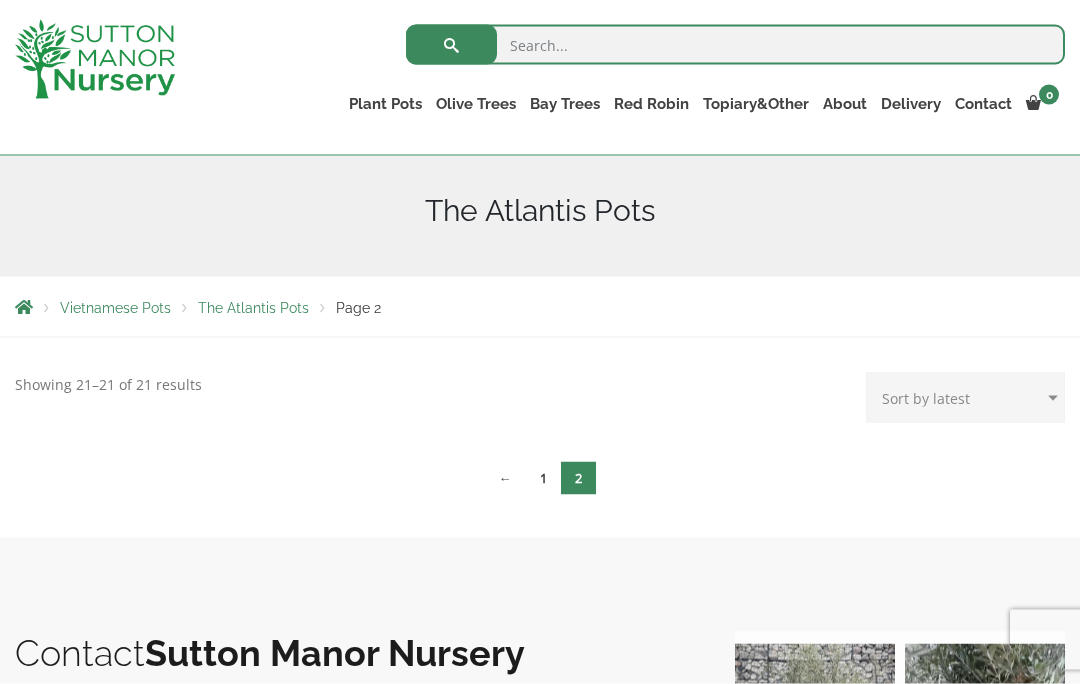scroll, scrollTop: 363, scrollLeft: 0, axis: vertical 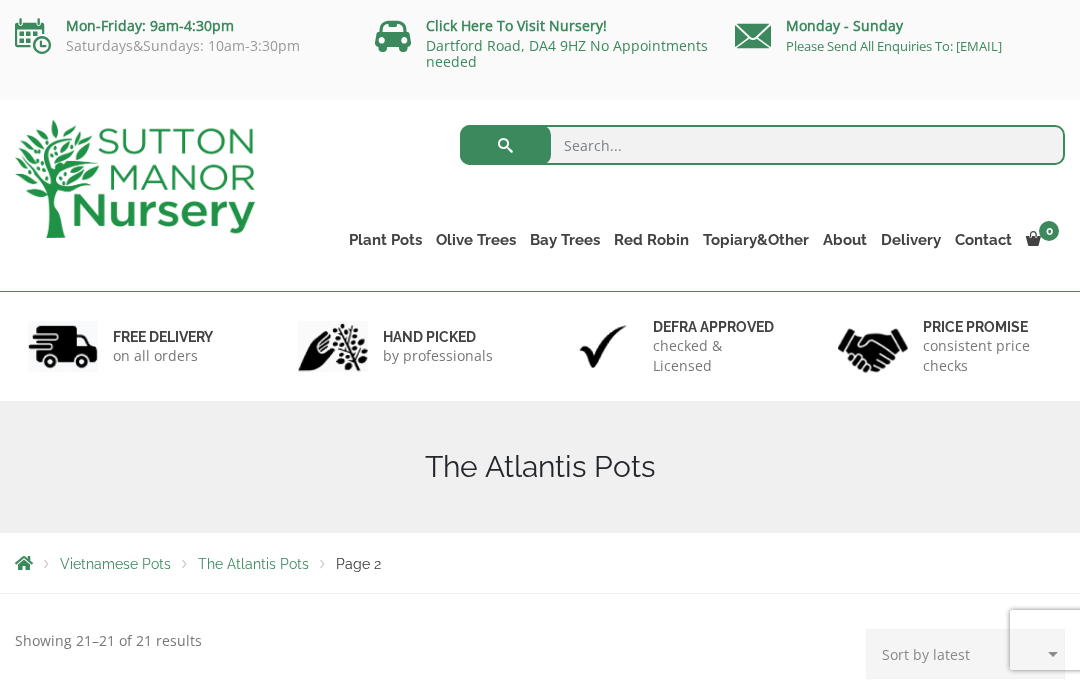 click on "Vietnamese Pots" at bounding box center (0, 0) 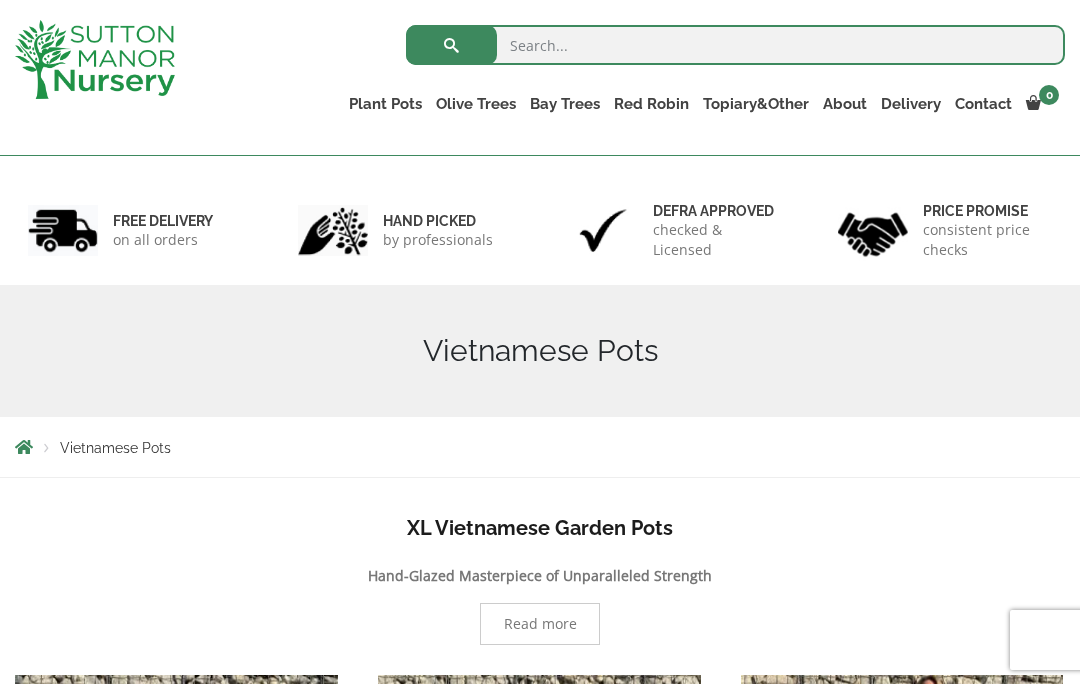 scroll, scrollTop: 230, scrollLeft: 0, axis: vertical 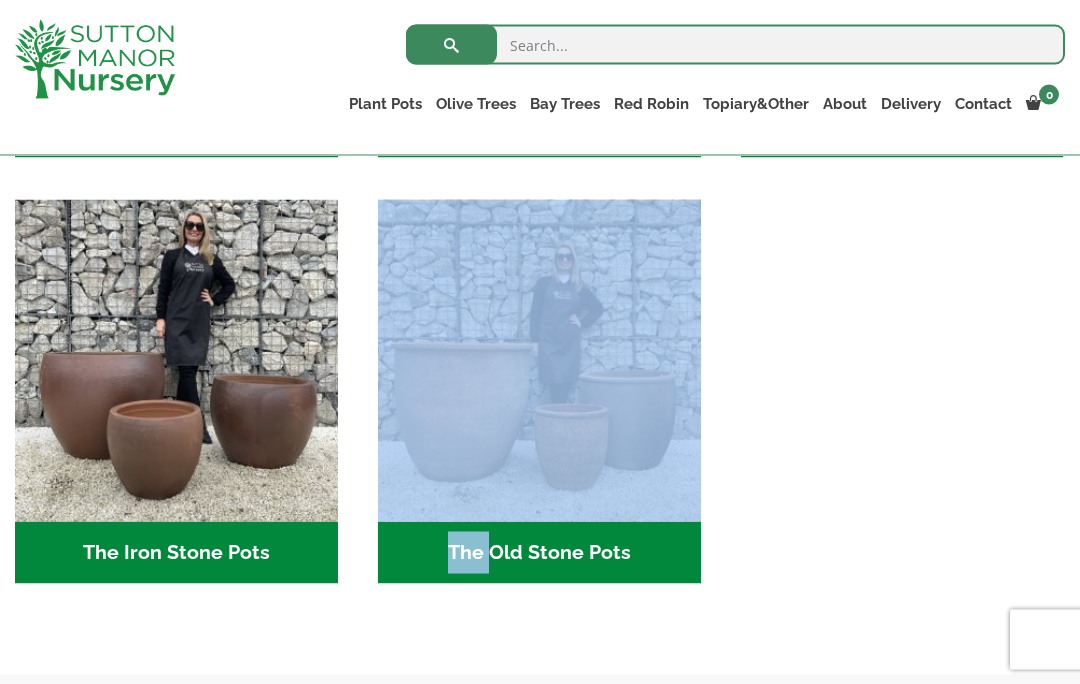 click on "Glazed Pots  (11)
Wabi-Sabi  (15)
The Atlantis Pots  (9)
The Iron Stone Pots  (6)
The Old Stone Pots  (7)" at bounding box center [540, 199] 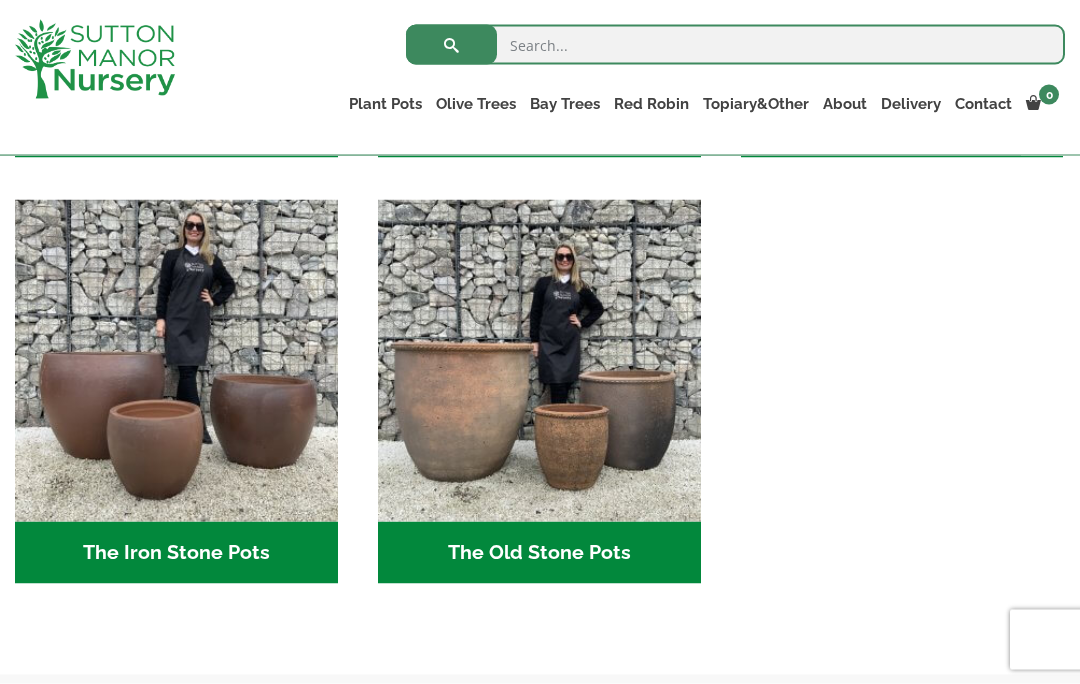 scroll, scrollTop: 983, scrollLeft: 0, axis: vertical 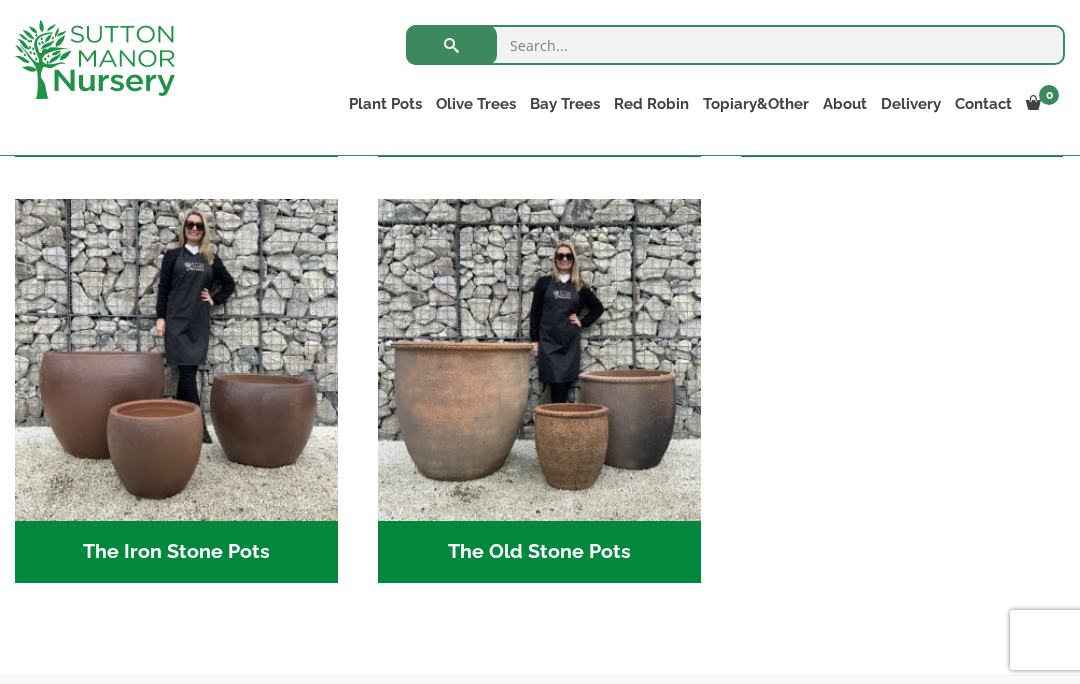 click at bounding box center (539, 360) 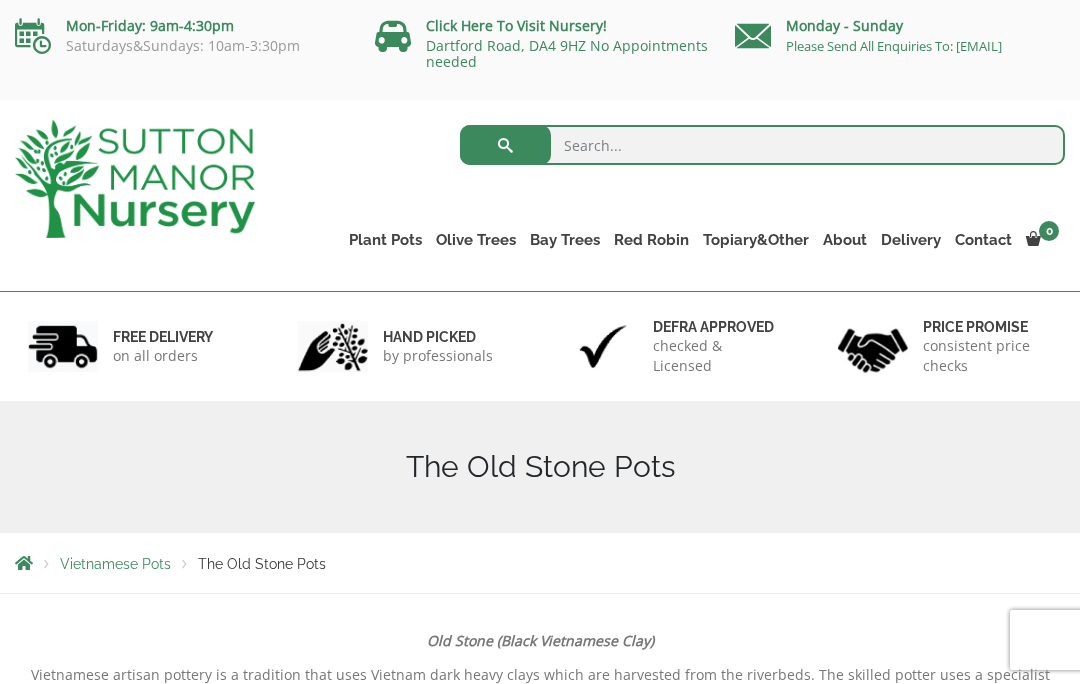 scroll, scrollTop: 0, scrollLeft: 0, axis: both 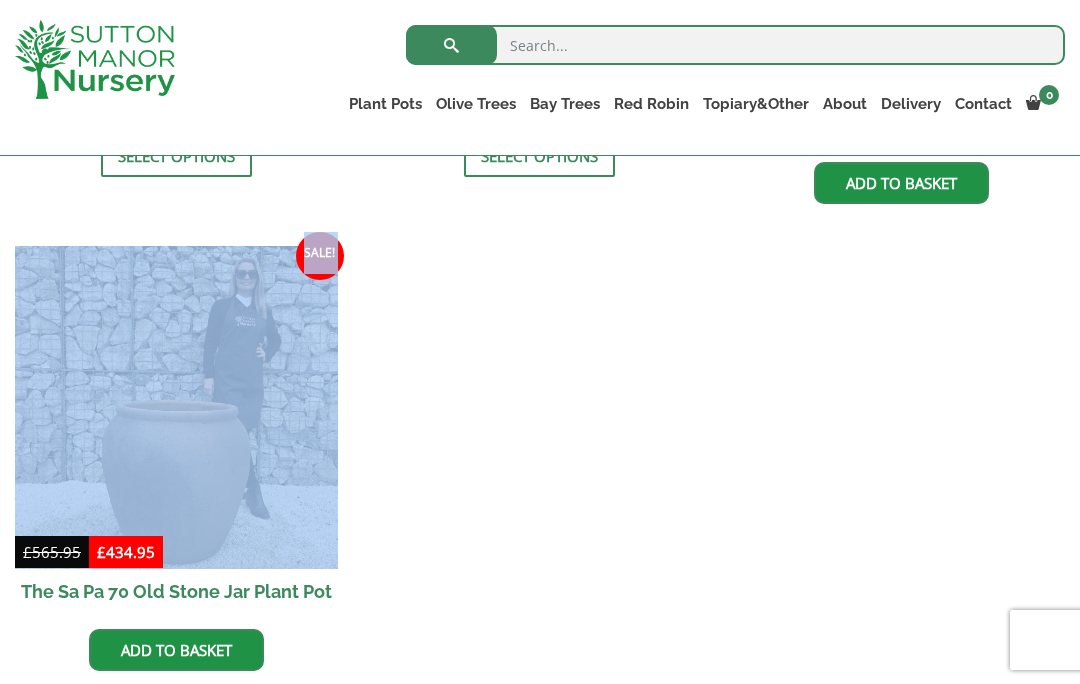click on "Sale!
£ 305.95  -  £ 571.95   £ 234.95  -  £ 439.95
The Ha Long Bay Old Stone Plant Pots  Select options
Sale!
£ 279.95  -  £ 474.95   £ 214.95  -  £ 364.95
The Dong Hoi Old Stone Plant Pots  Select options
Sale!
£ 363.95  -  £ 564.95   £ 279.95  -  £ 534.95
The Hai Phong Old Stone Plant Pots  Select options
Sale!
£ 311.95  -  £ 532.95   £ 239.95  -  £ 409.95
The Sa Dec Old Stone Plant Pots  Select options
Sale!
£ 259.95  -  £ 448.95   £ 199.95  -  £ 344.95
The Dalat Old Stone Plant Pots  Select options
Sale!
£ 968.95   Original price was: £968.95. £ 744.95 Current price is: £744.95.   (23% off)
The Nha Trang Old Stone Jar Plant Pot  Add to basket
Sale!
£ 565.95   £" at bounding box center [540, -15] 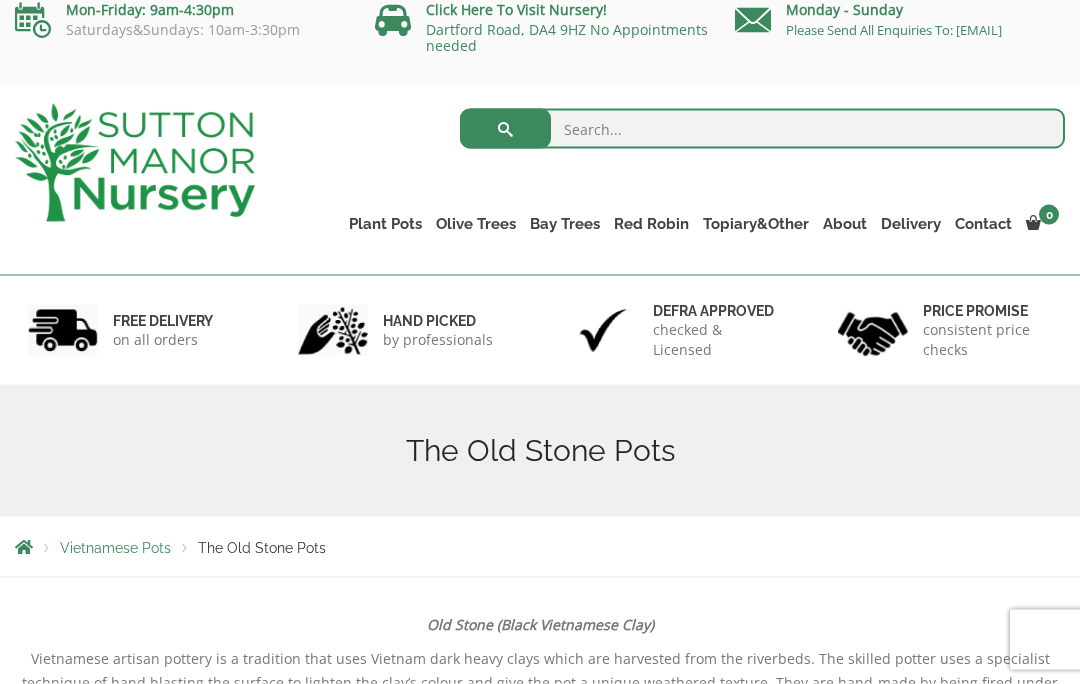scroll, scrollTop: 16, scrollLeft: 0, axis: vertical 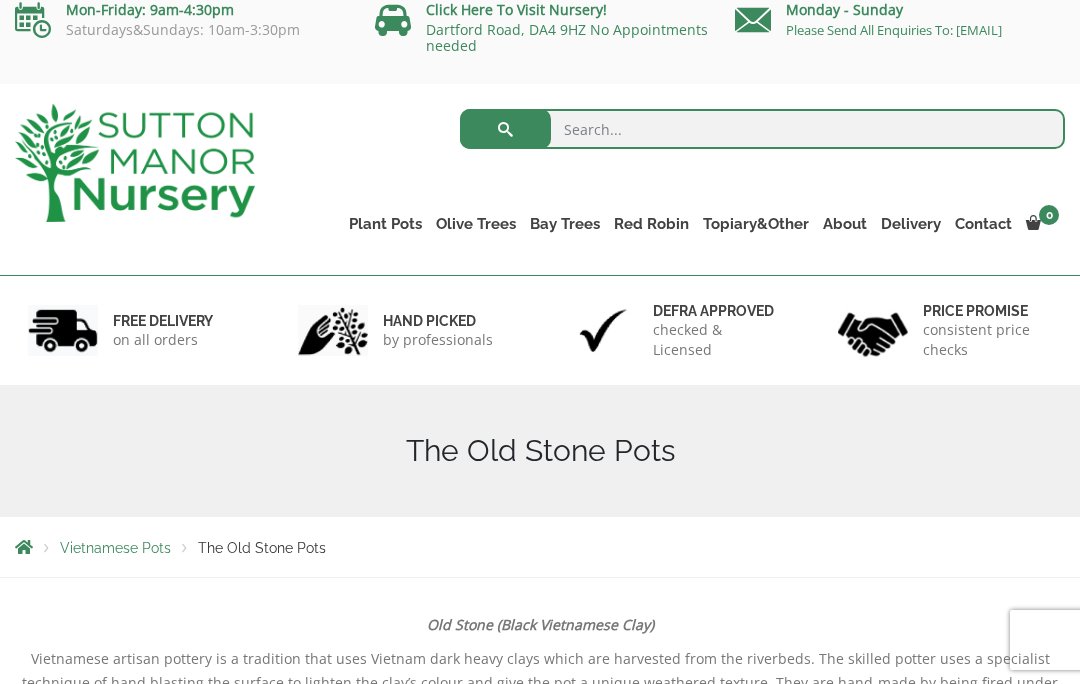 click on "Bay Trees" at bounding box center [565, 224] 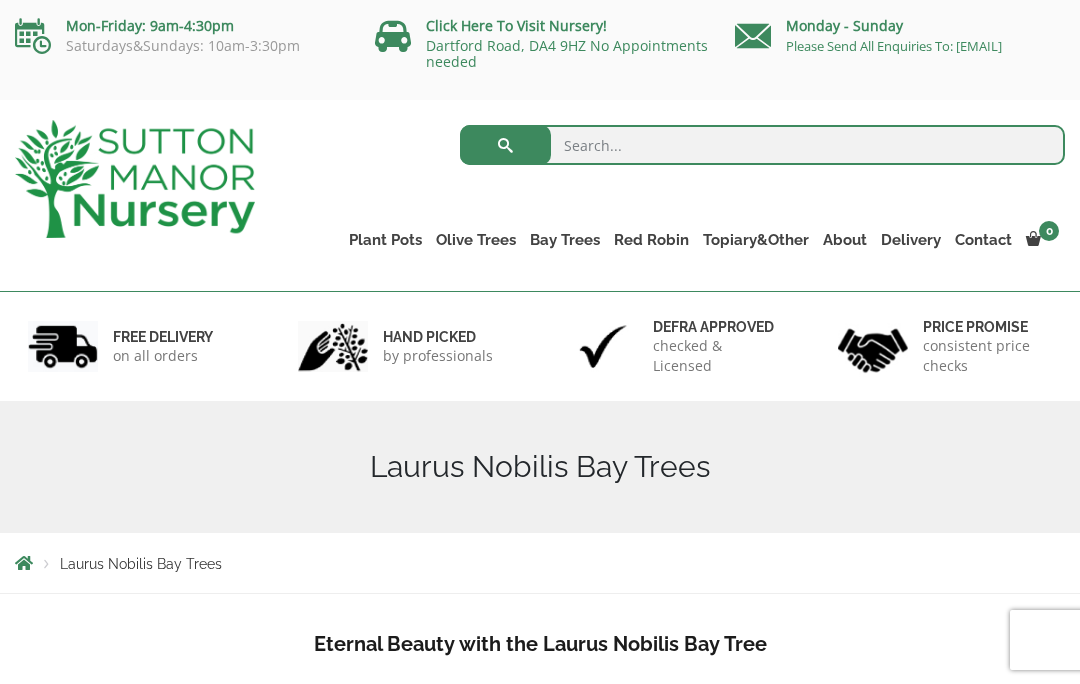 scroll, scrollTop: 0, scrollLeft: 0, axis: both 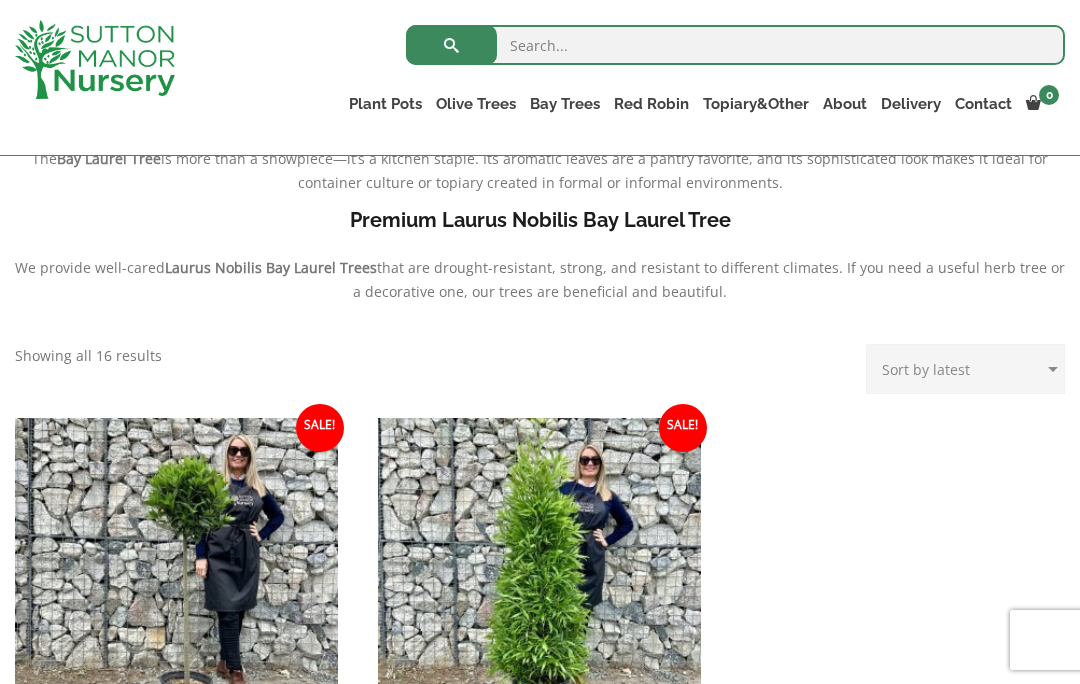 click on "Plant Pots" at bounding box center (385, 104) 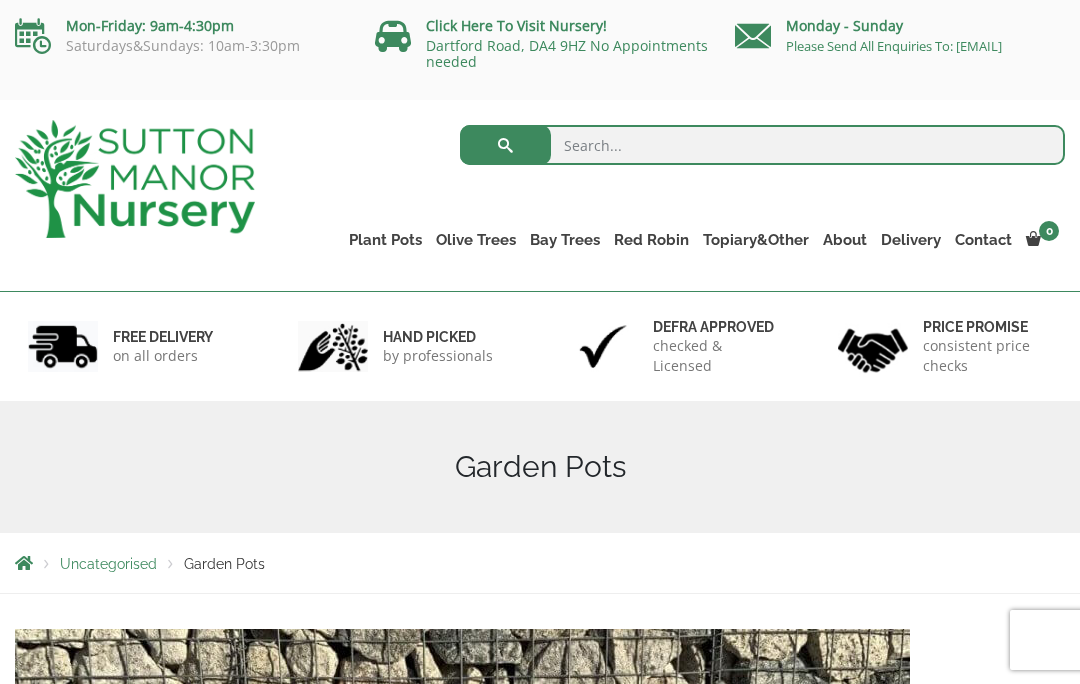 scroll, scrollTop: 0, scrollLeft: 0, axis: both 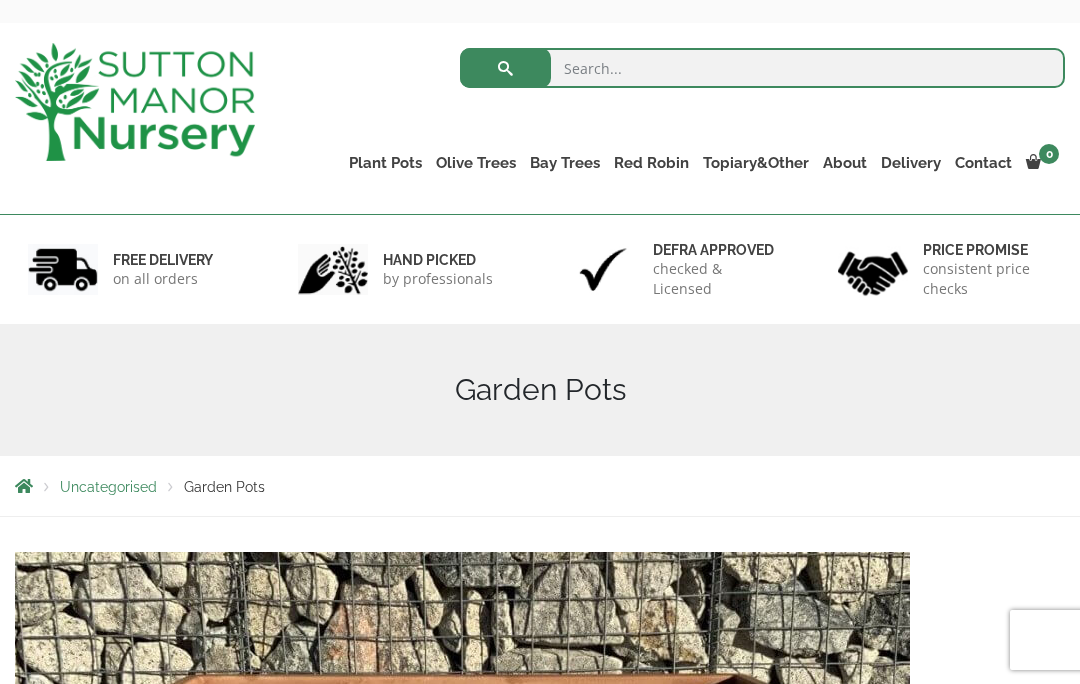click on "Plant Pots" at bounding box center [385, 163] 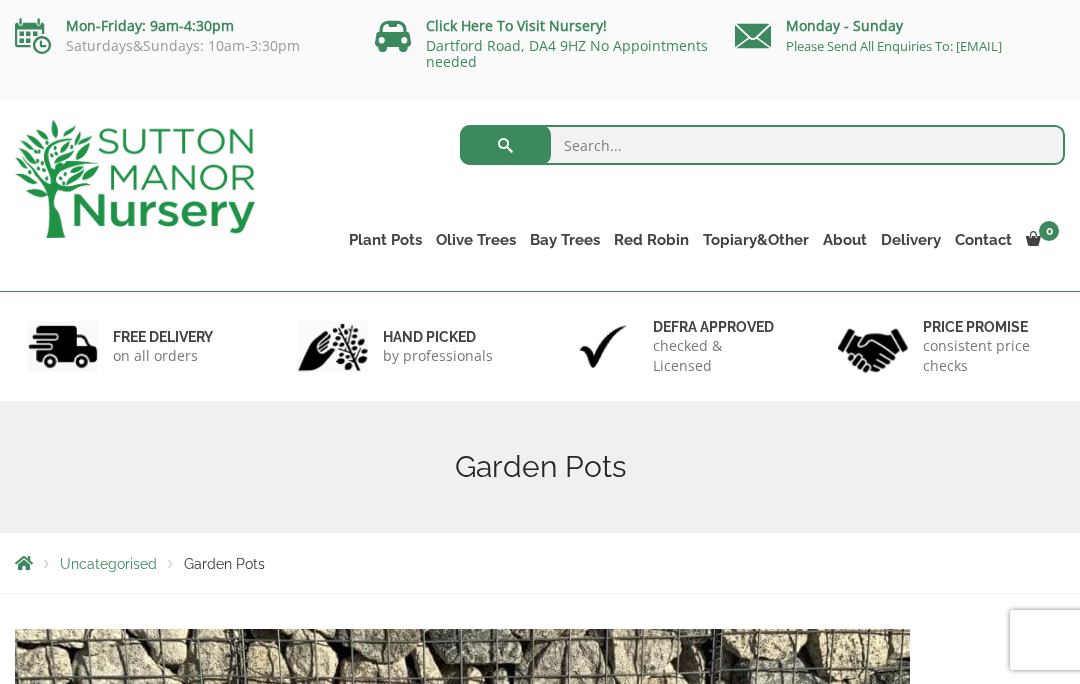 scroll, scrollTop: 0, scrollLeft: 0, axis: both 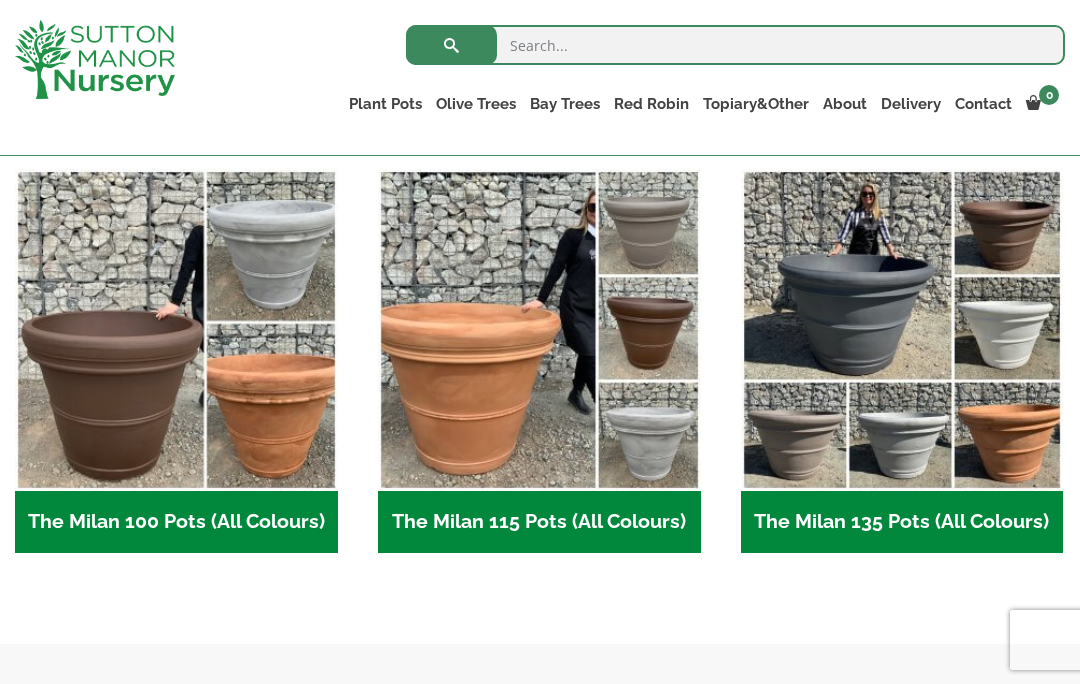 click on "The Milan 135 Pots (All Colours)  (6)" at bounding box center [902, 522] 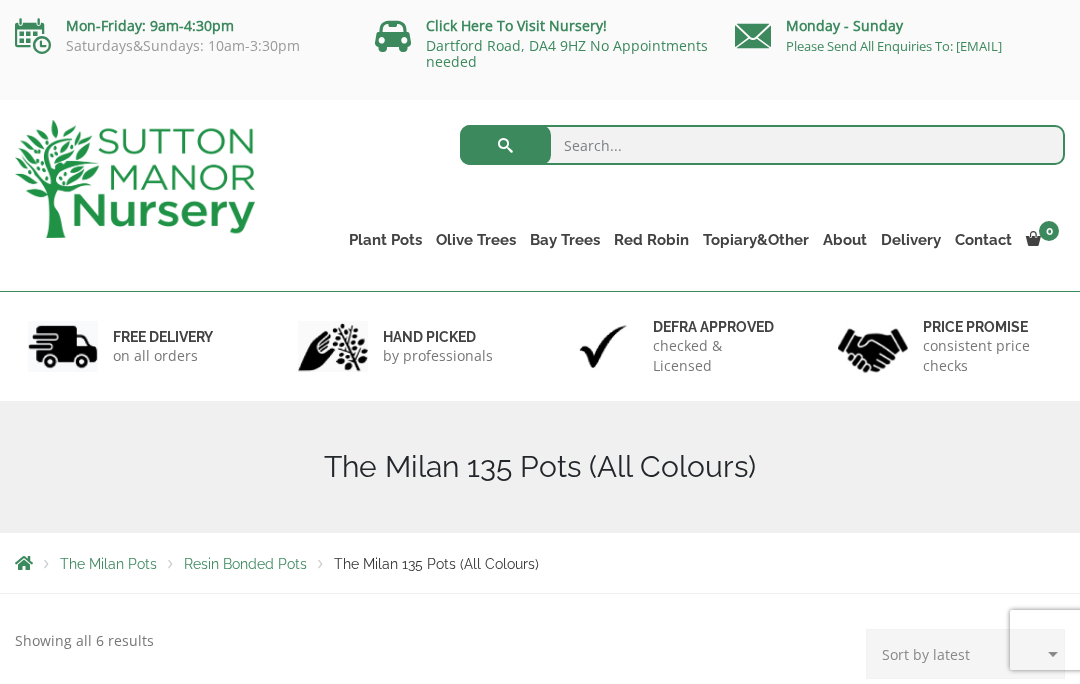 scroll, scrollTop: 20, scrollLeft: 0, axis: vertical 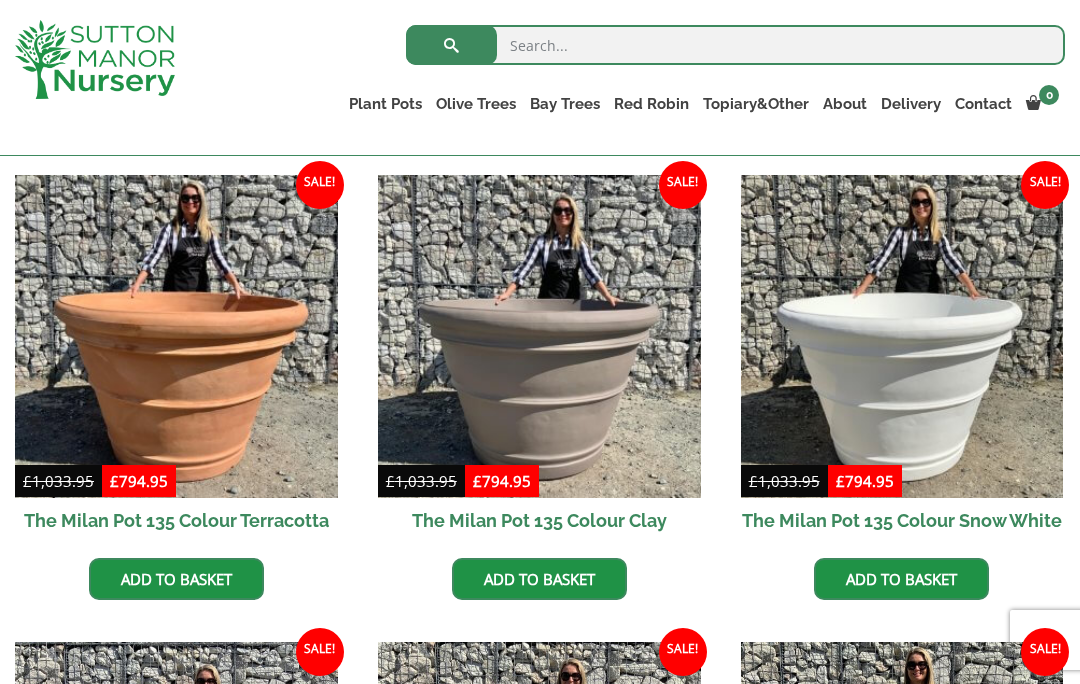 click on "The Milan Pot 135 Colour Snow White" at bounding box center (902, 520) 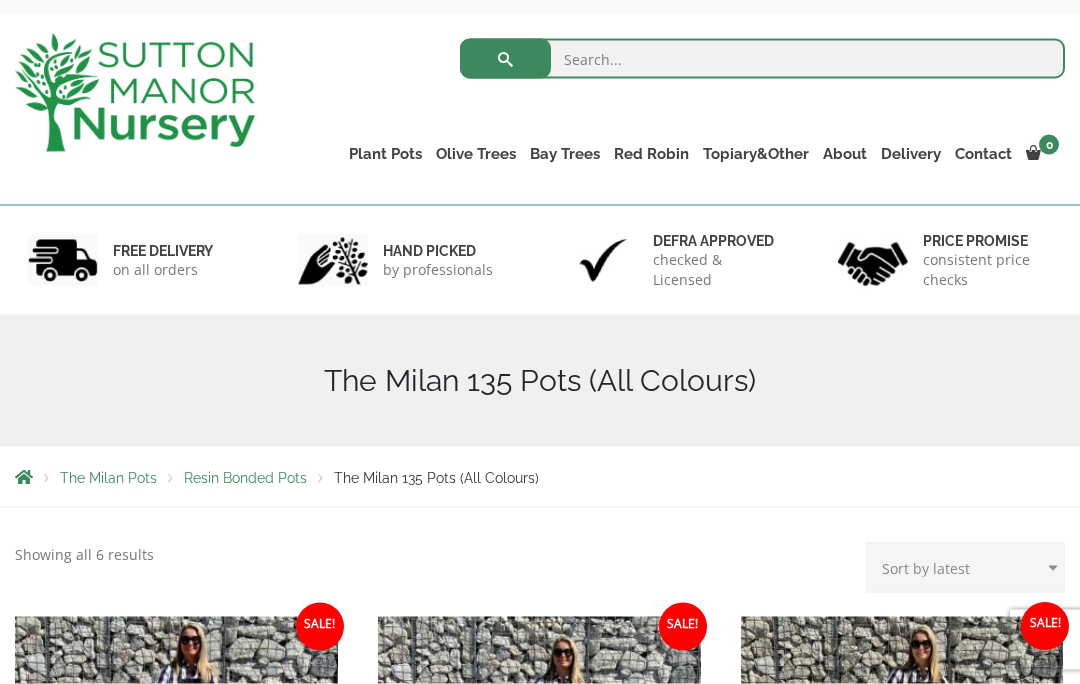 scroll, scrollTop: 0, scrollLeft: 0, axis: both 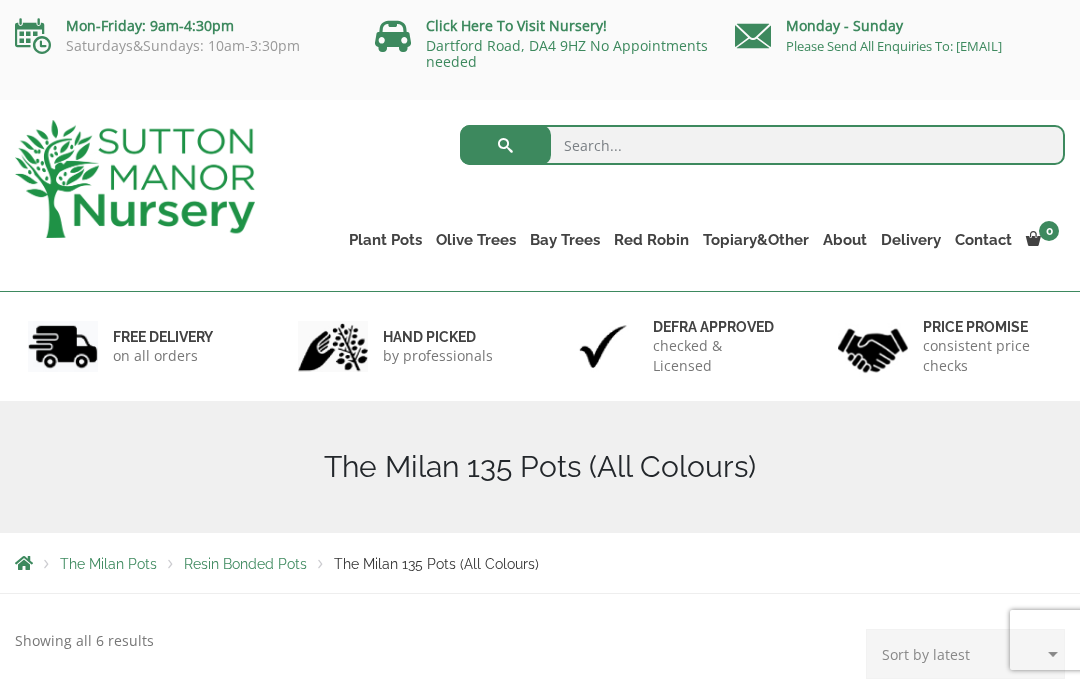 click on "Rolled Rim Classico" at bounding box center [0, 0] 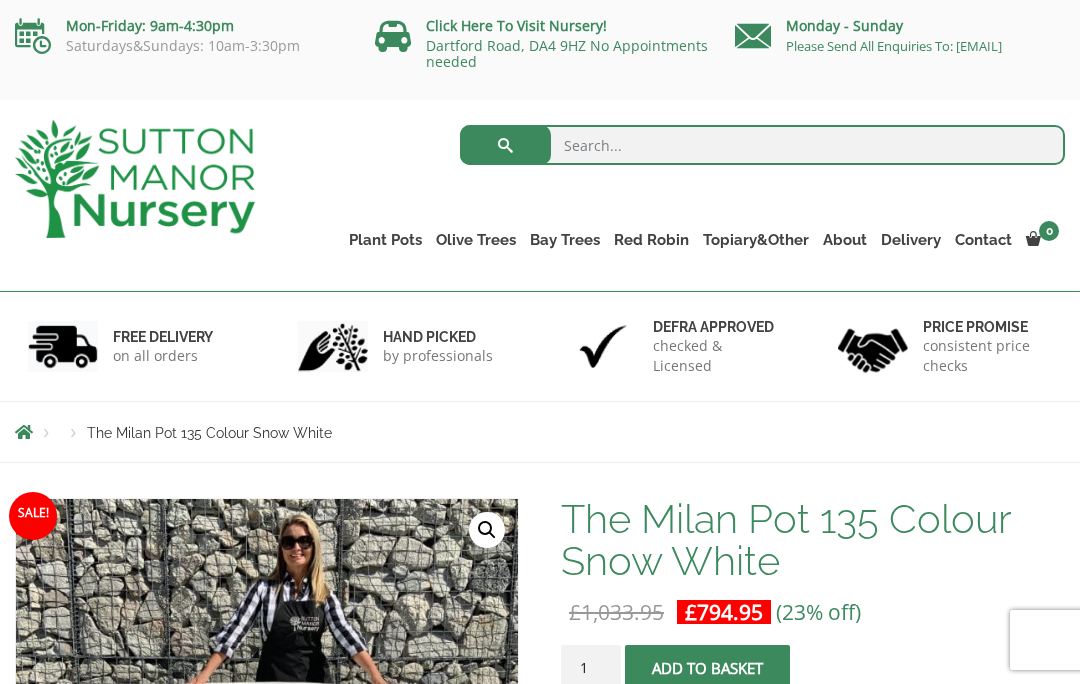 scroll, scrollTop: 0, scrollLeft: 0, axis: both 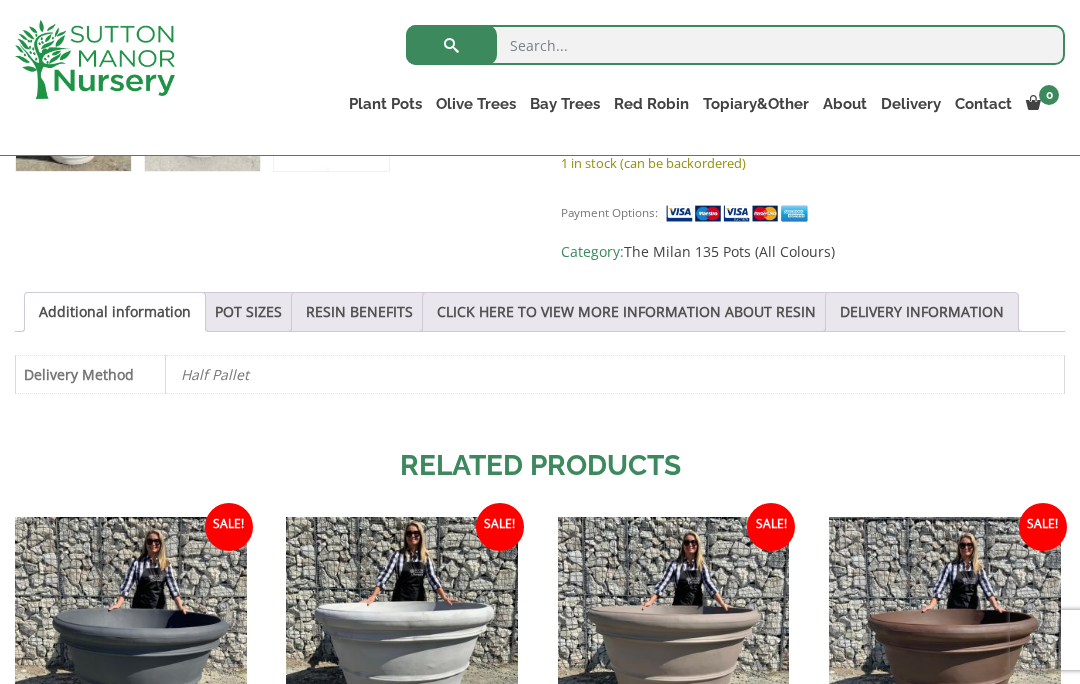 click on "POT SIZES" at bounding box center (248, 312) 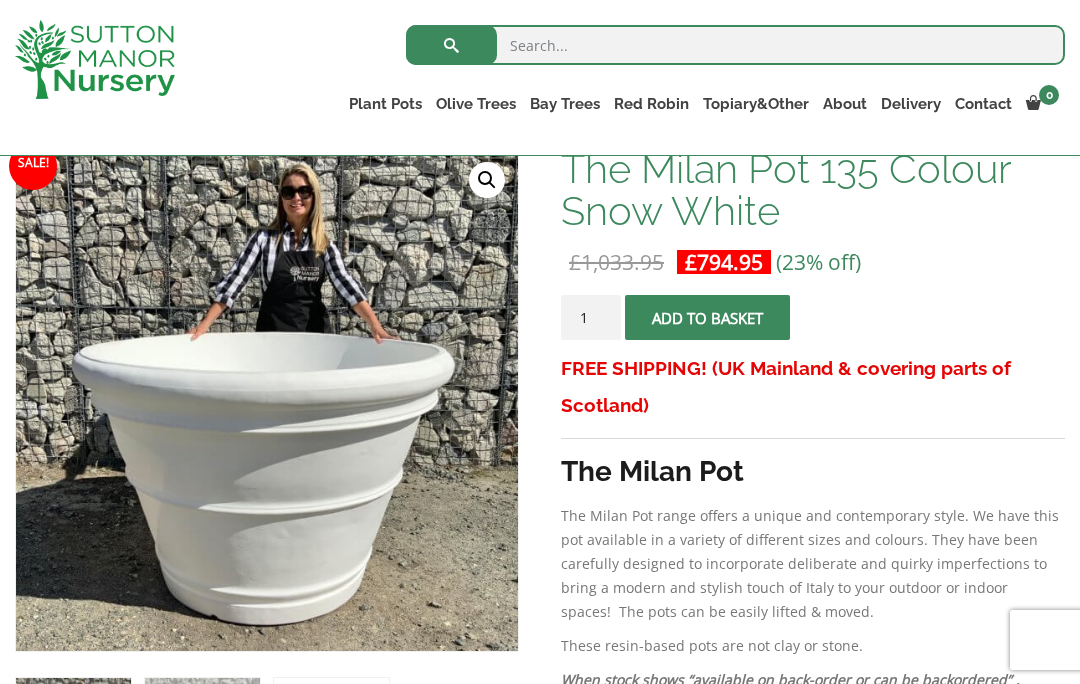 scroll, scrollTop: 266, scrollLeft: 0, axis: vertical 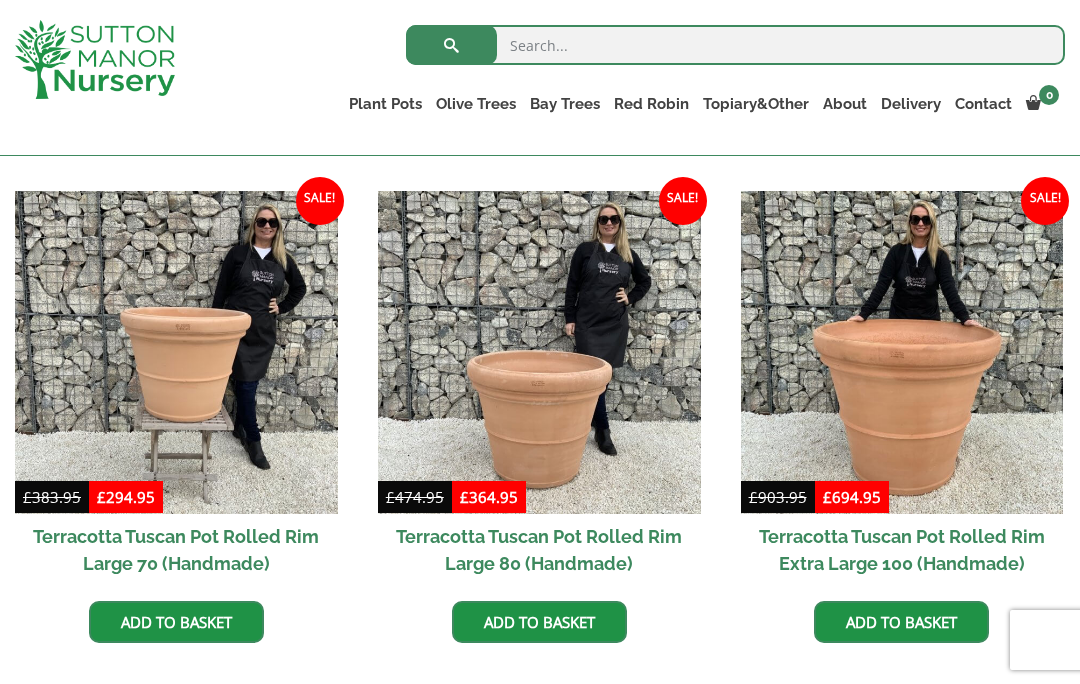 click at bounding box center [902, 352] 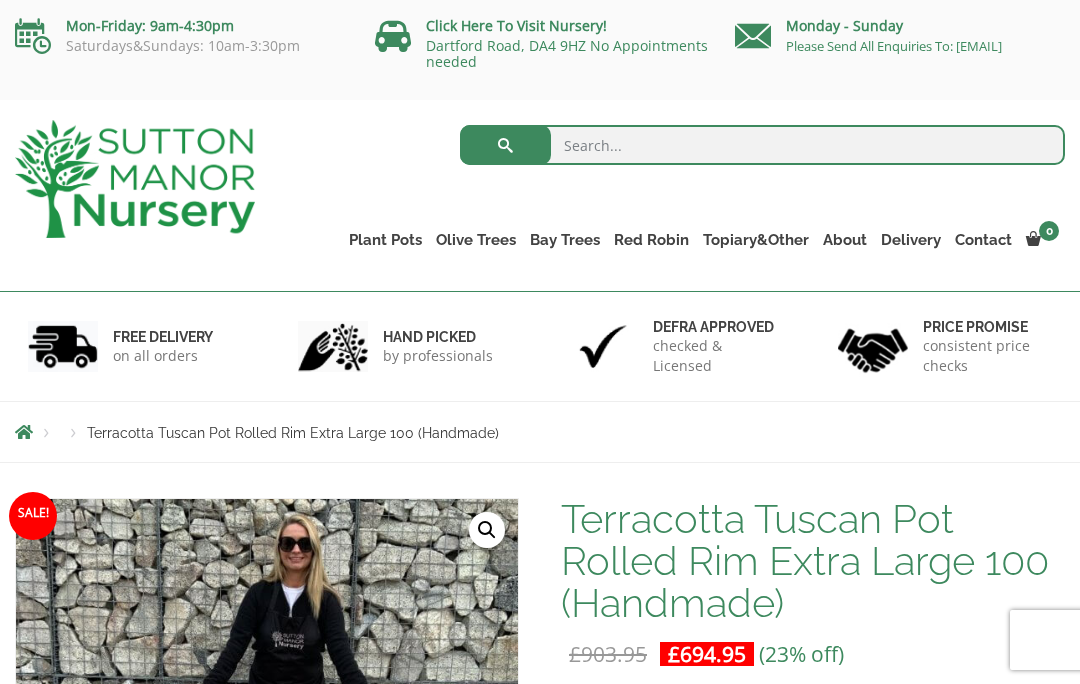 scroll, scrollTop: 5, scrollLeft: 0, axis: vertical 